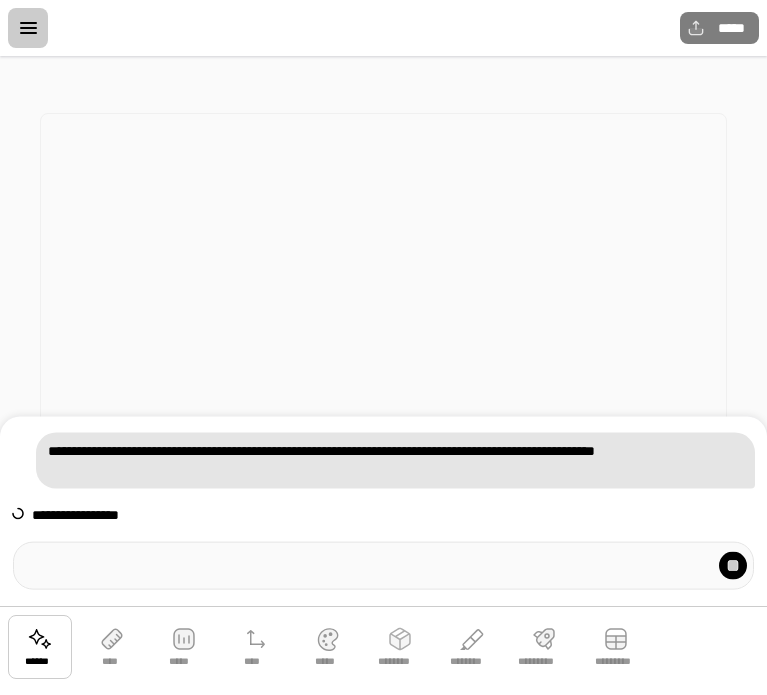 scroll, scrollTop: 0, scrollLeft: 0, axis: both 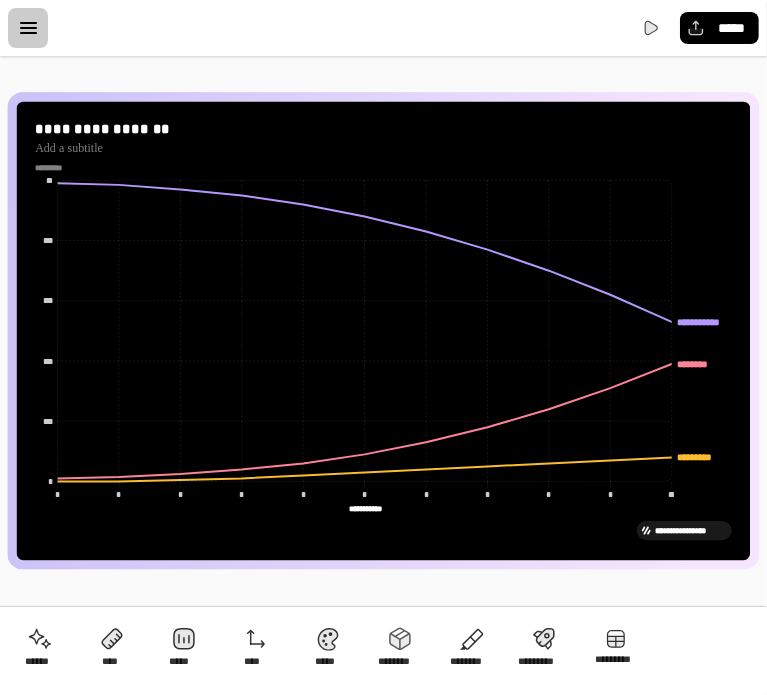 drag, startPoint x: 444, startPoint y: 544, endPoint x: 473, endPoint y: 546, distance: 29.068884 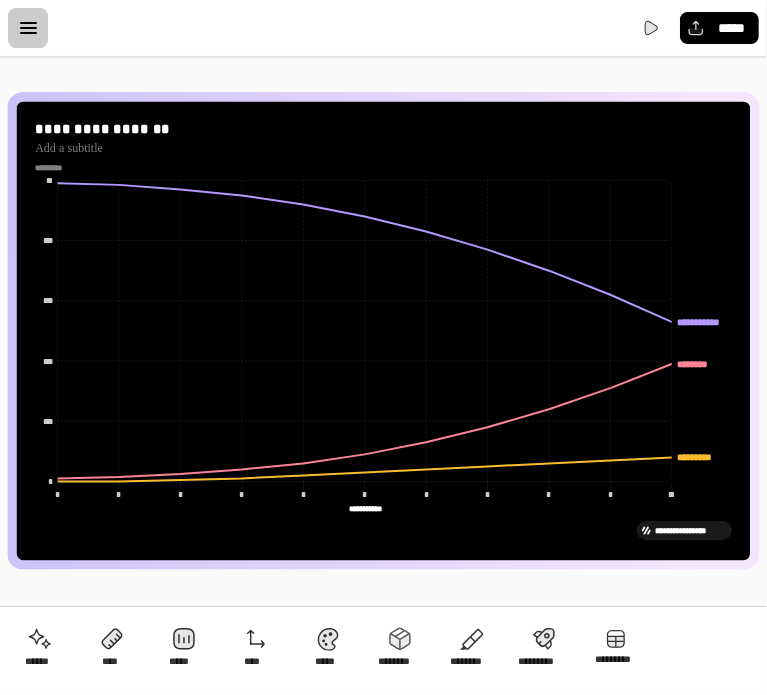 click on "*****" at bounding box center [383, 28] 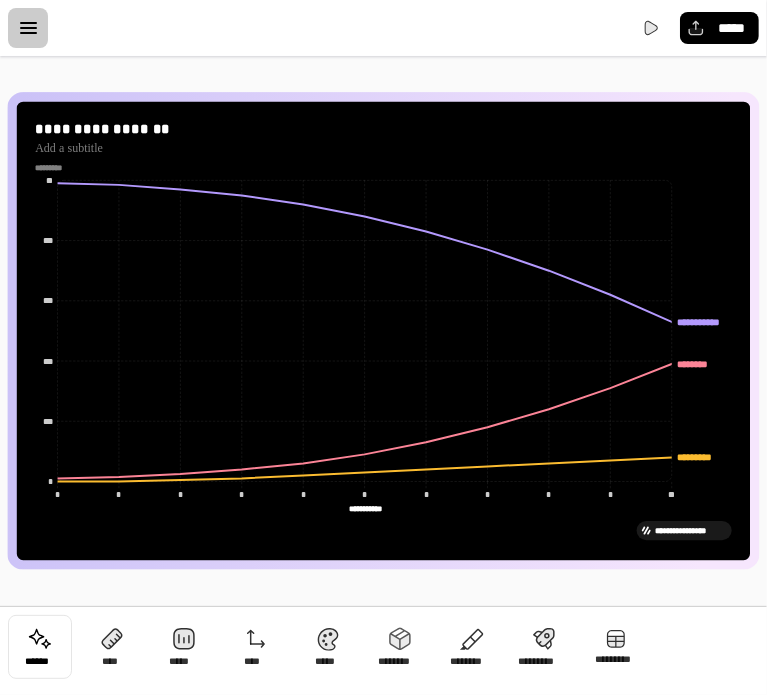 click at bounding box center [40, 647] 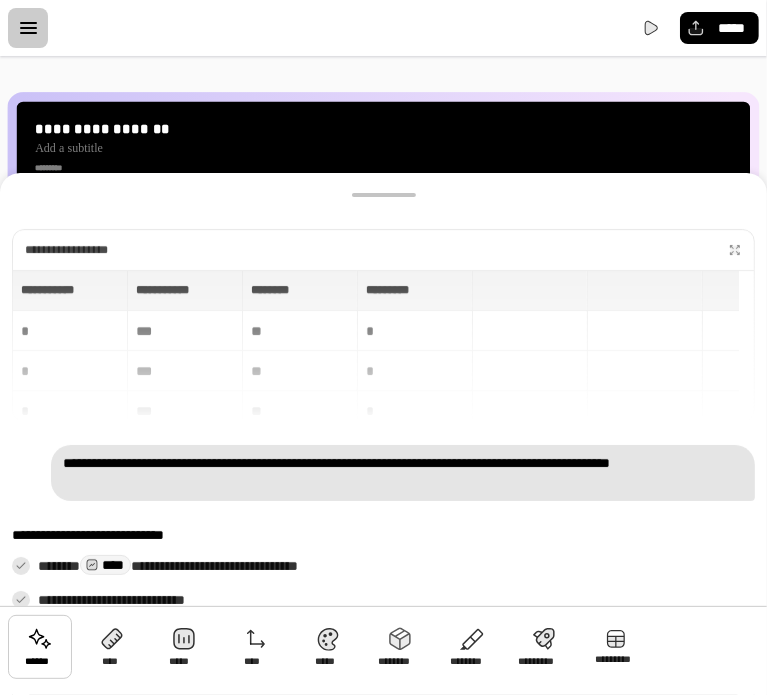 scroll, scrollTop: 28, scrollLeft: 0, axis: vertical 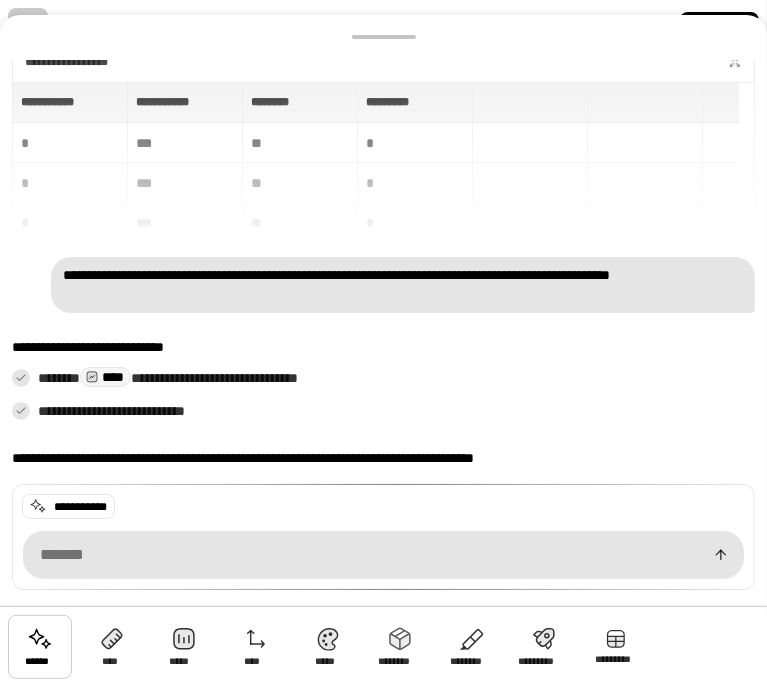 click at bounding box center [383, 555] 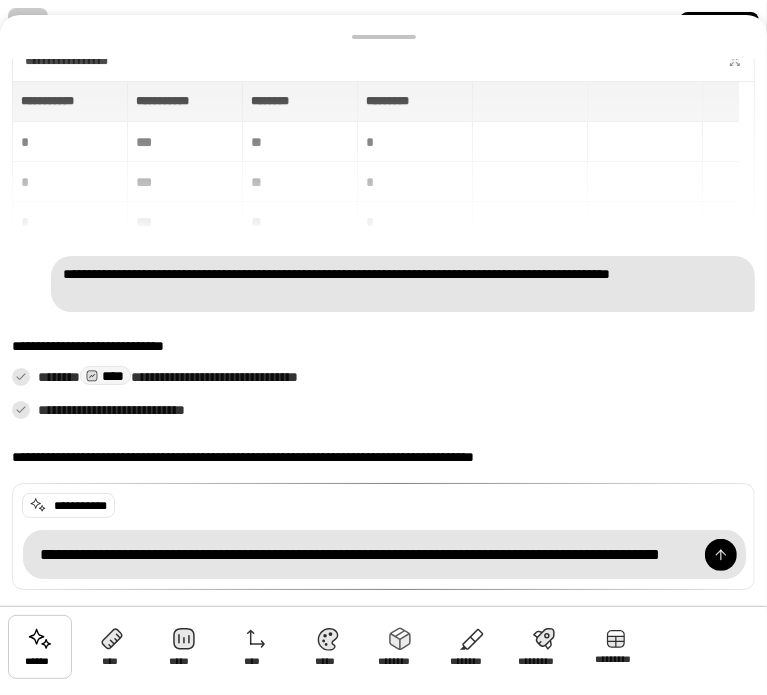 scroll, scrollTop: 0, scrollLeft: 492, axis: horizontal 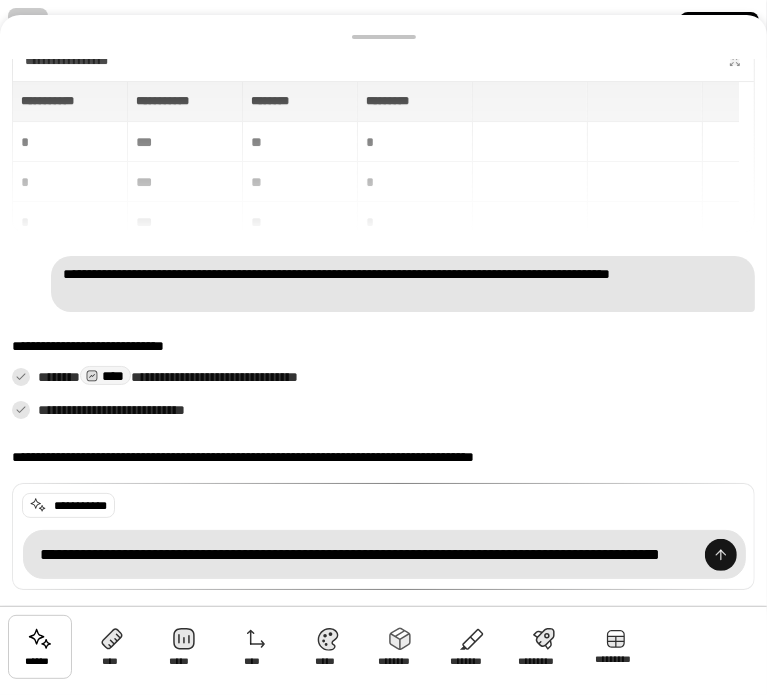 type on "**********" 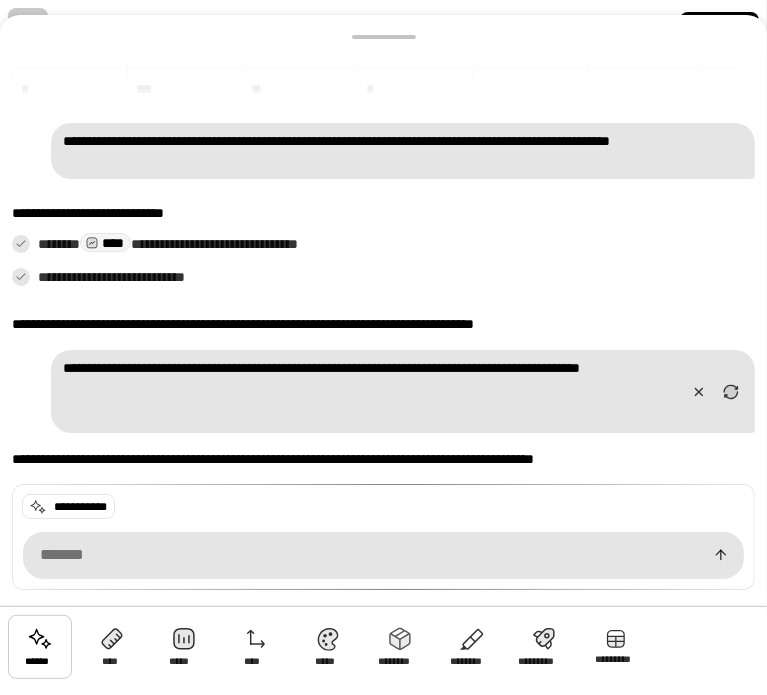 scroll, scrollTop: 164, scrollLeft: 0, axis: vertical 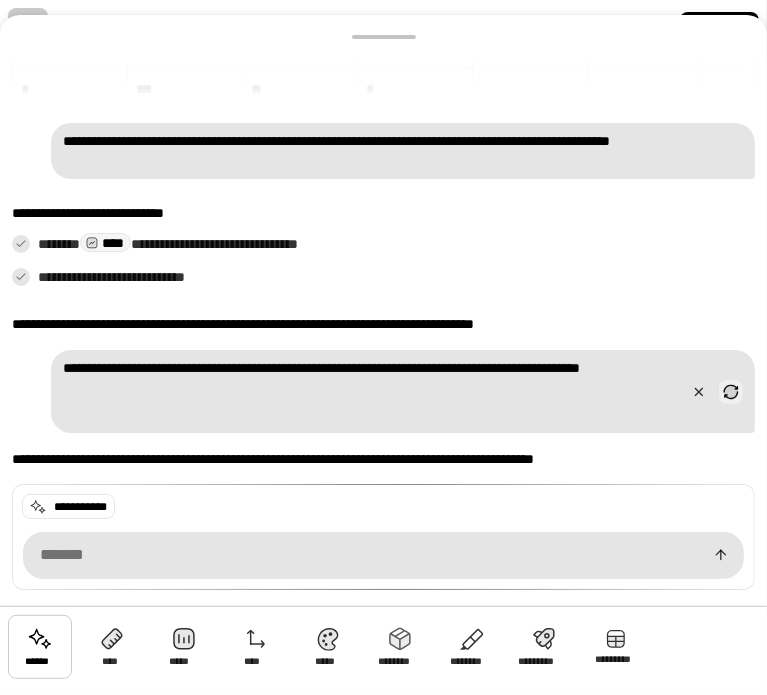 click at bounding box center (731, 392) 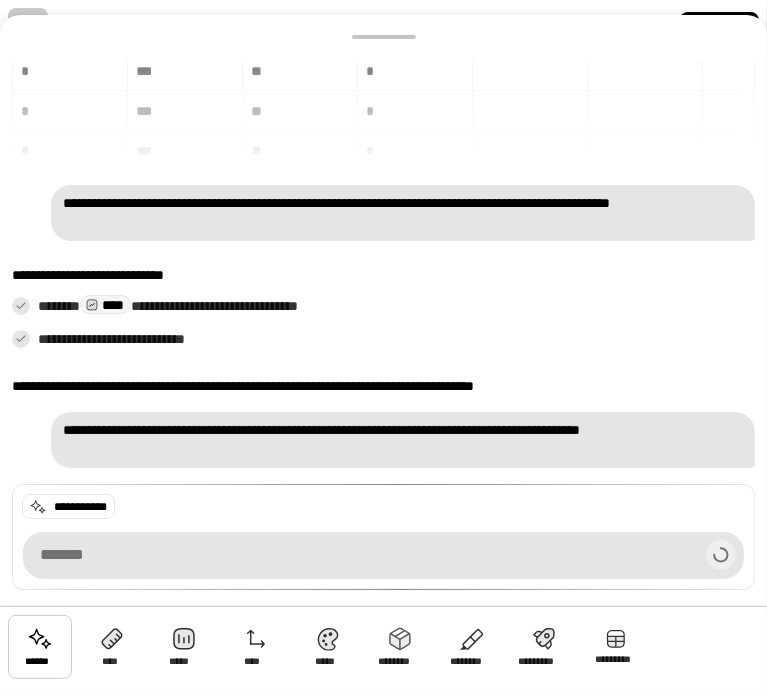 click on "**********" at bounding box center (403, 440) 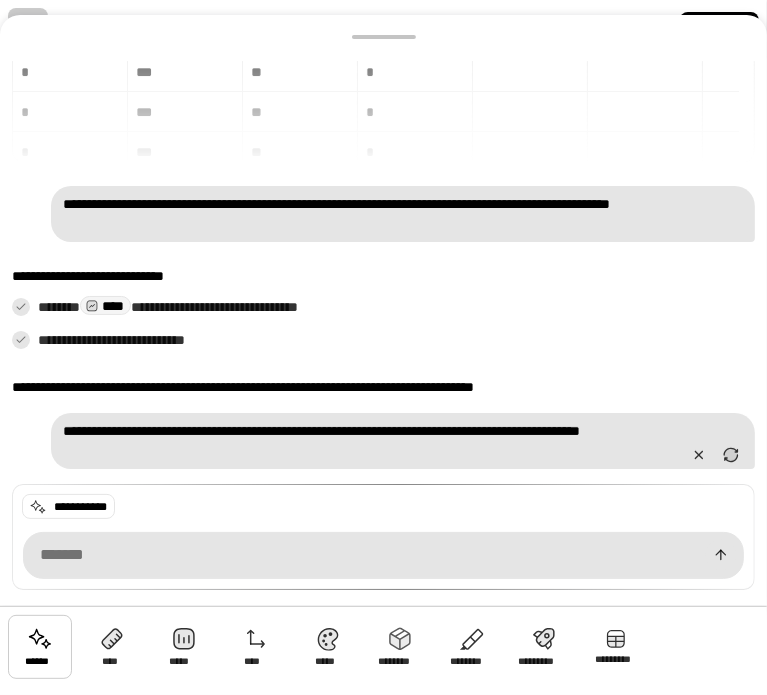 scroll, scrollTop: 164, scrollLeft: 0, axis: vertical 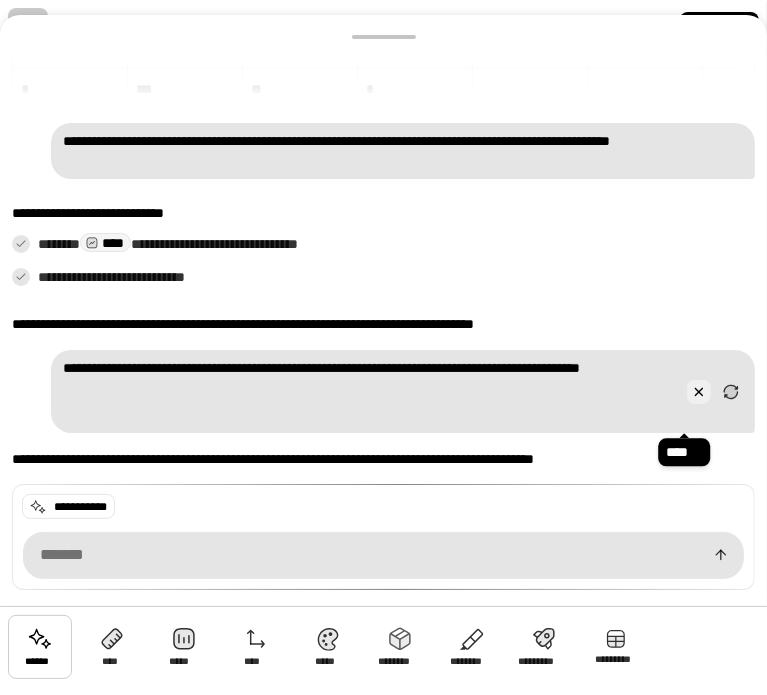 click at bounding box center (699, 392) 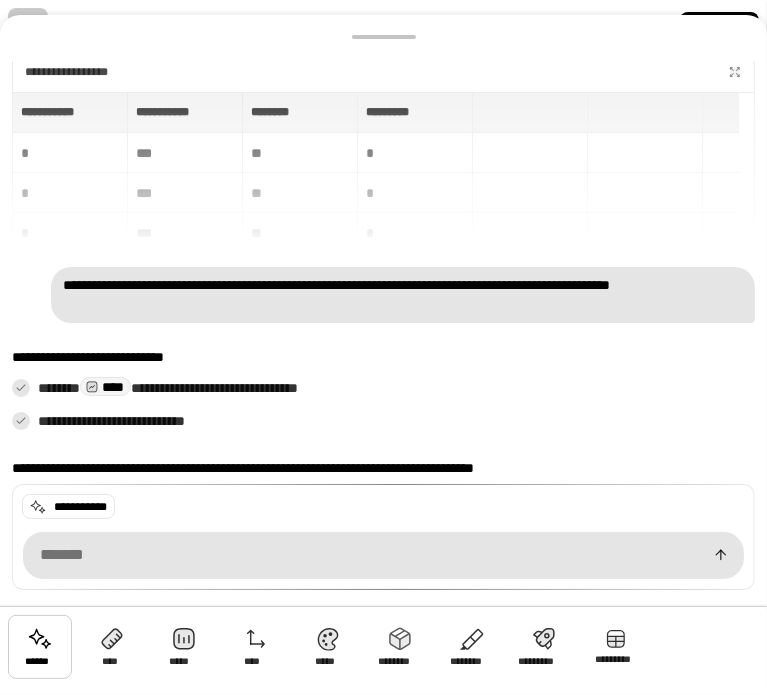scroll, scrollTop: 28, scrollLeft: 0, axis: vertical 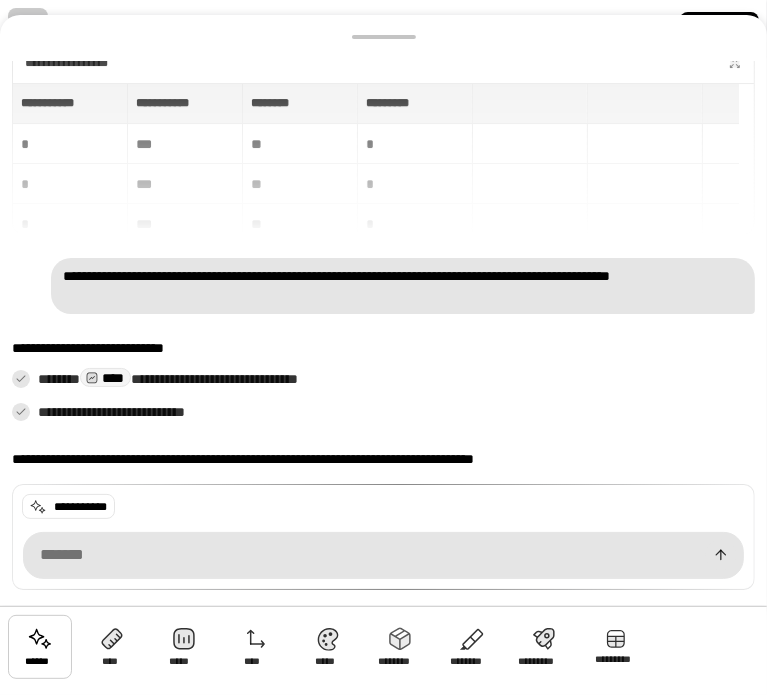 drag, startPoint x: 188, startPoint y: 294, endPoint x: 136, endPoint y: 305, distance: 53.15073 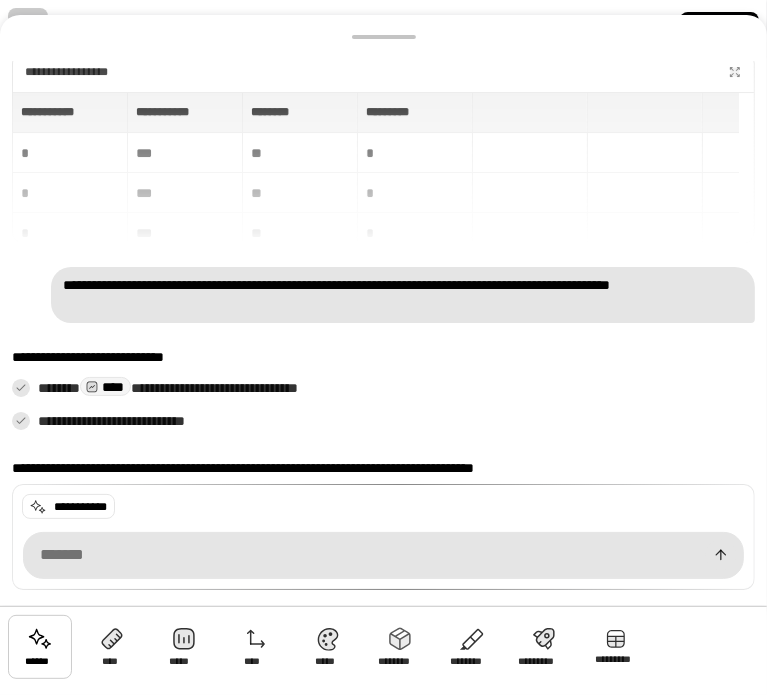 scroll, scrollTop: 28, scrollLeft: 0, axis: vertical 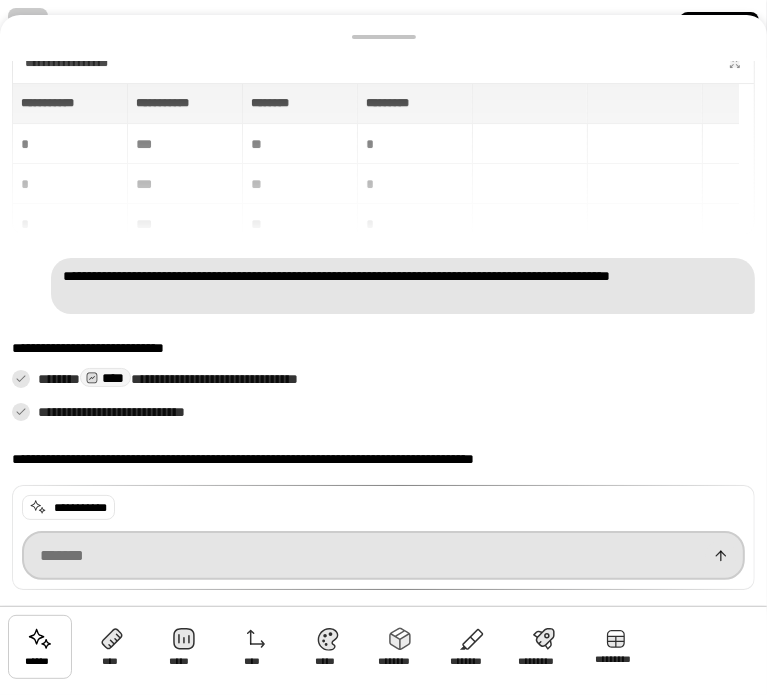 click at bounding box center [383, 555] 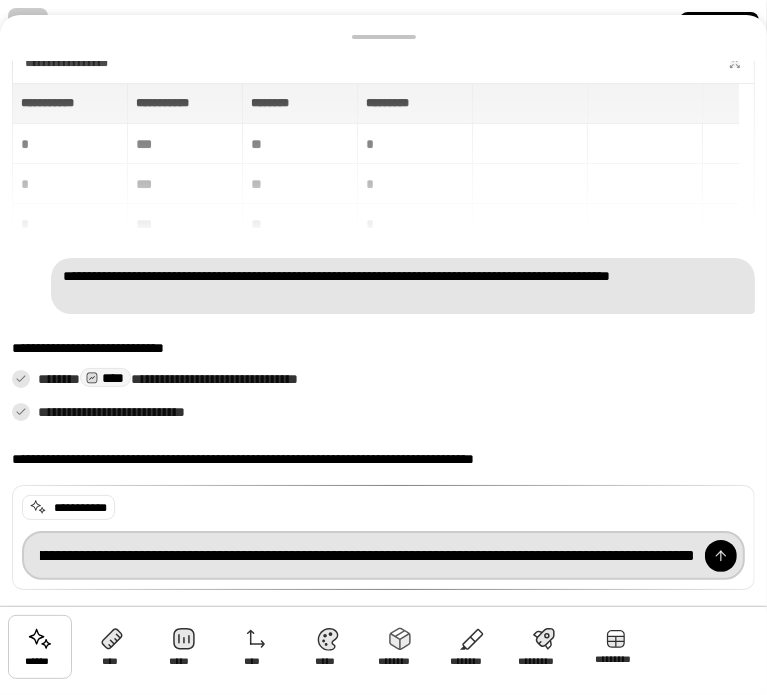 scroll, scrollTop: 0, scrollLeft: 624, axis: horizontal 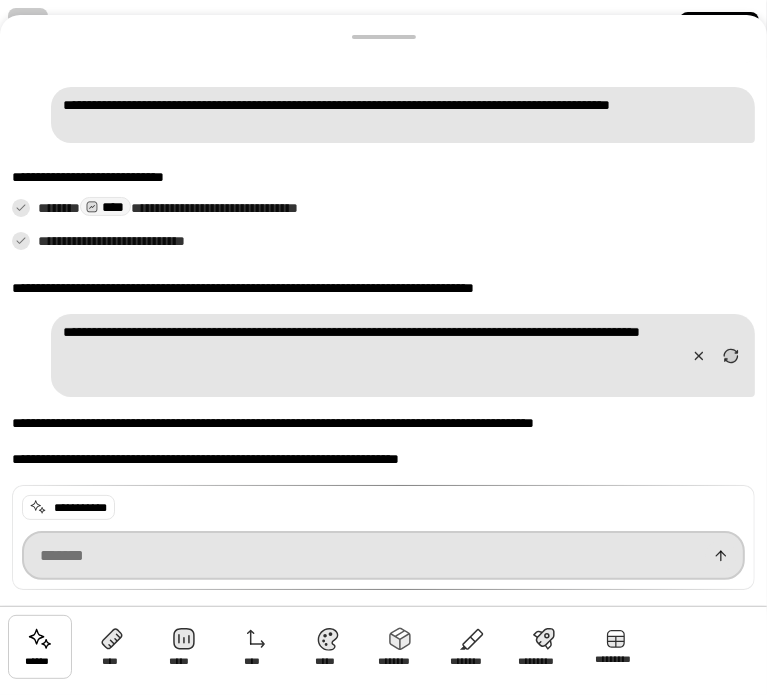 click at bounding box center (383, 555) 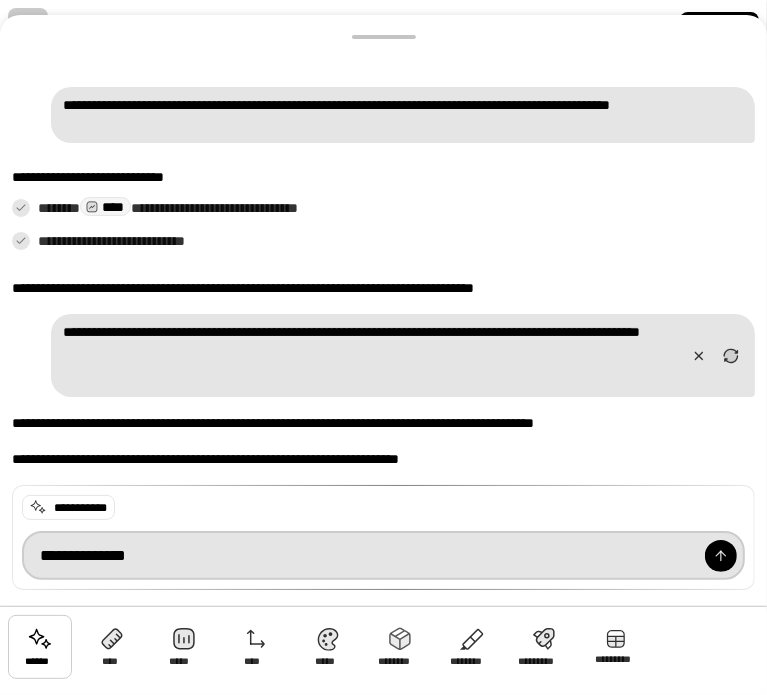 type on "**********" 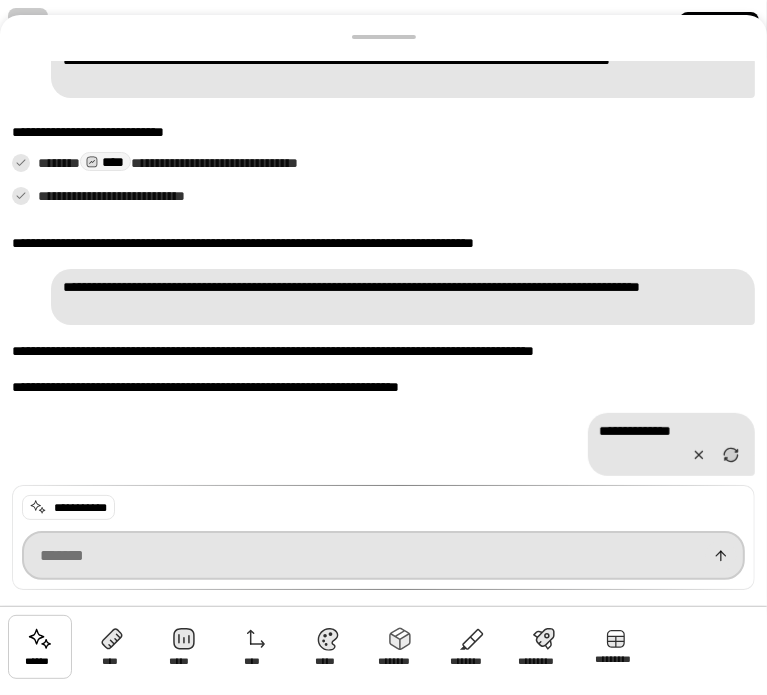 scroll, scrollTop: 307, scrollLeft: 0, axis: vertical 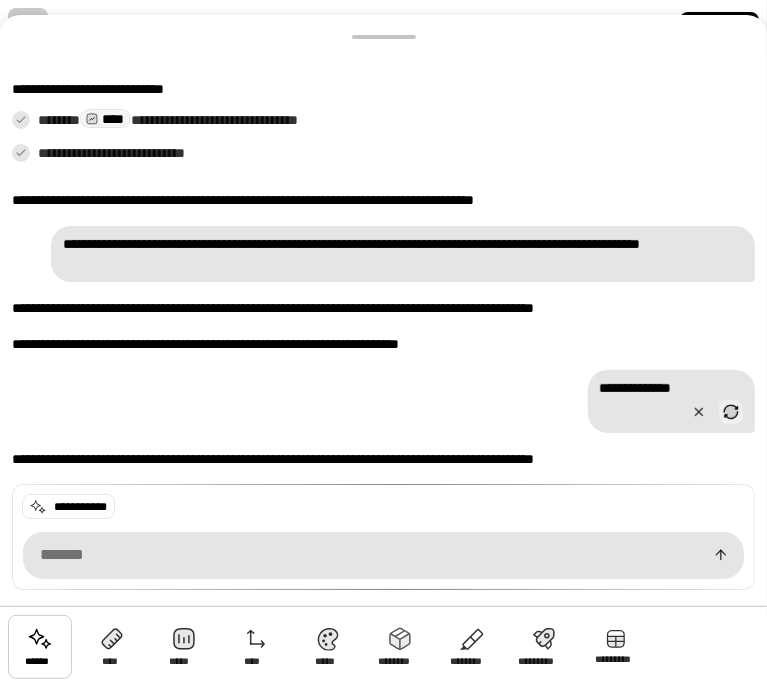 click at bounding box center [731, 412] 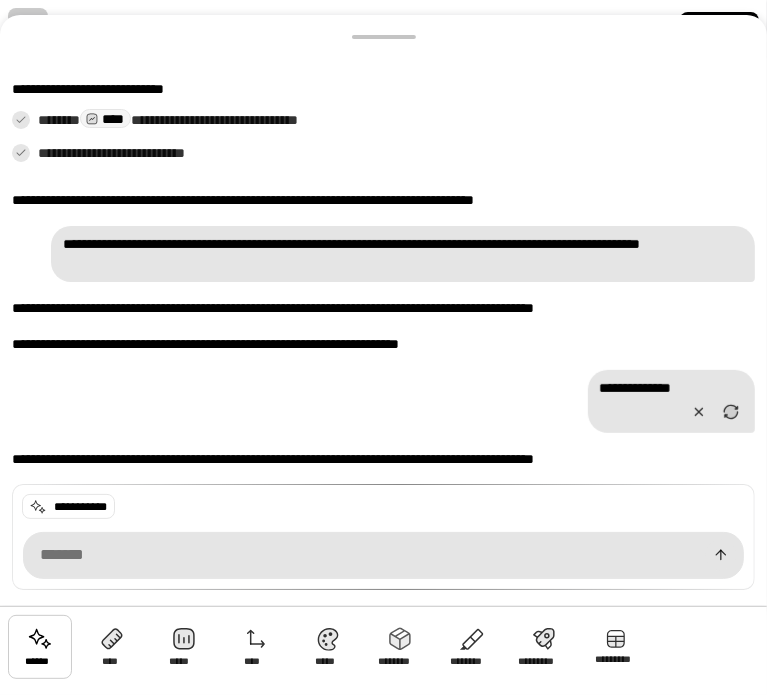 scroll, scrollTop: 308, scrollLeft: 0, axis: vertical 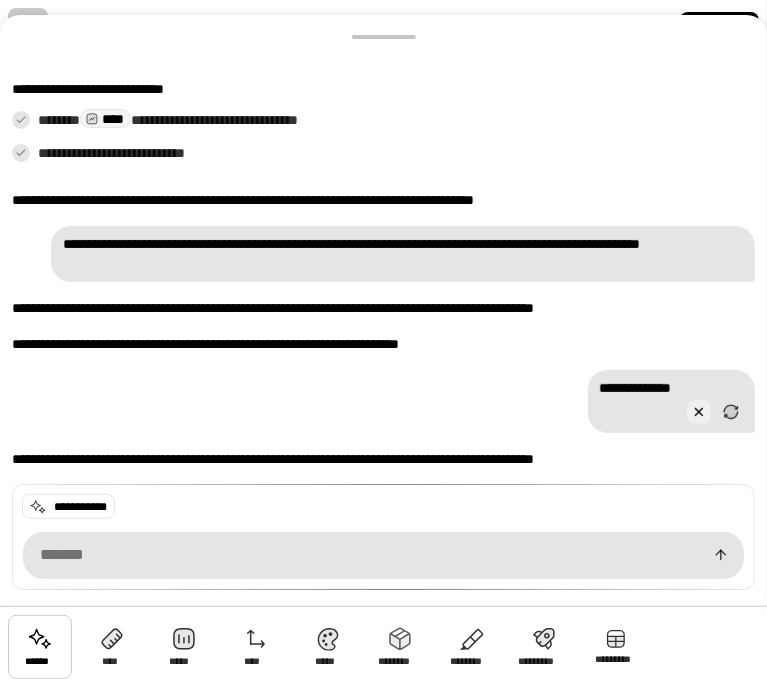 click at bounding box center (699, 412) 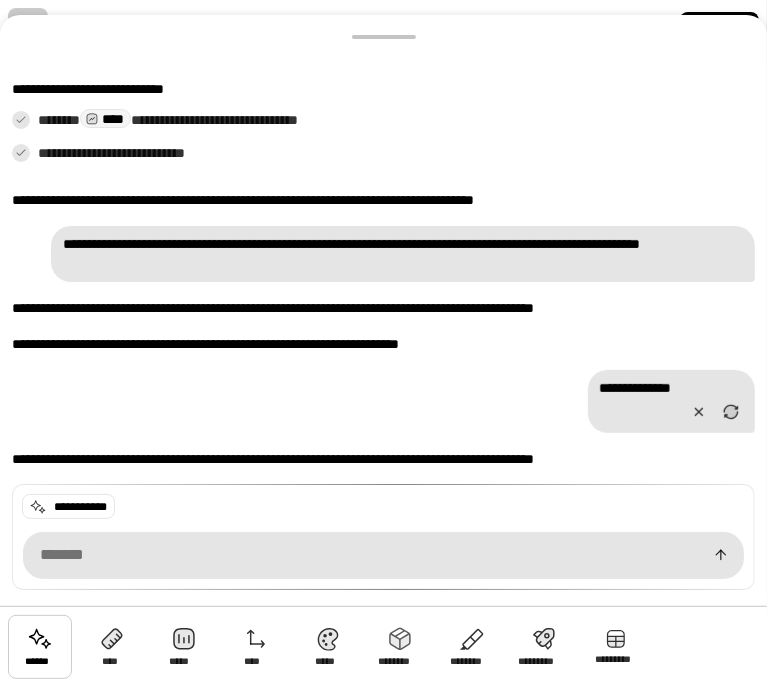 scroll, scrollTop: 220, scrollLeft: 0, axis: vertical 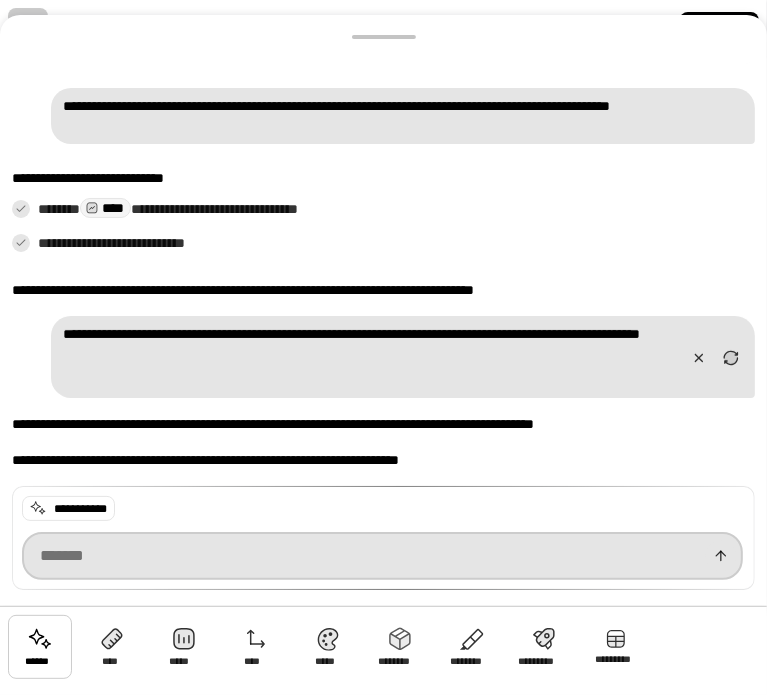 click at bounding box center (382, 556) 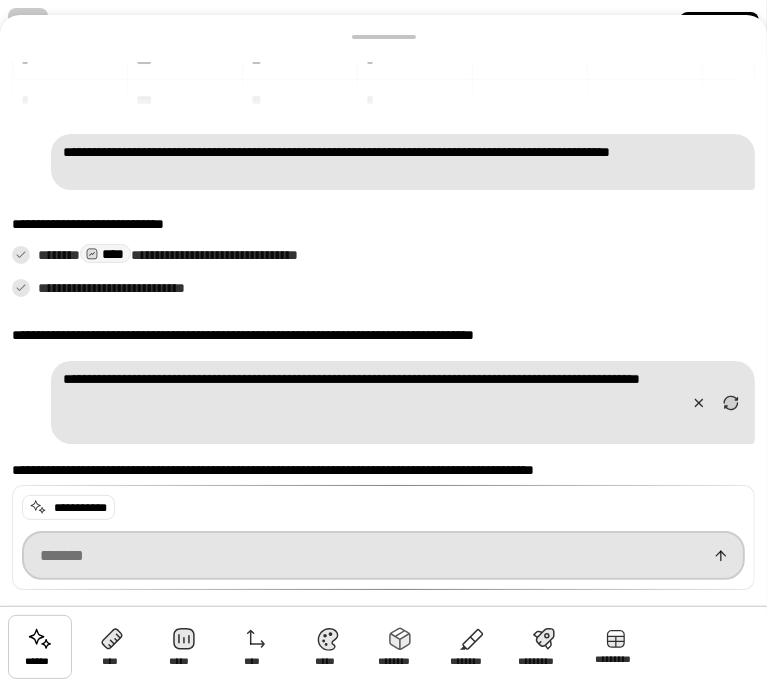 scroll, scrollTop: 119, scrollLeft: 0, axis: vertical 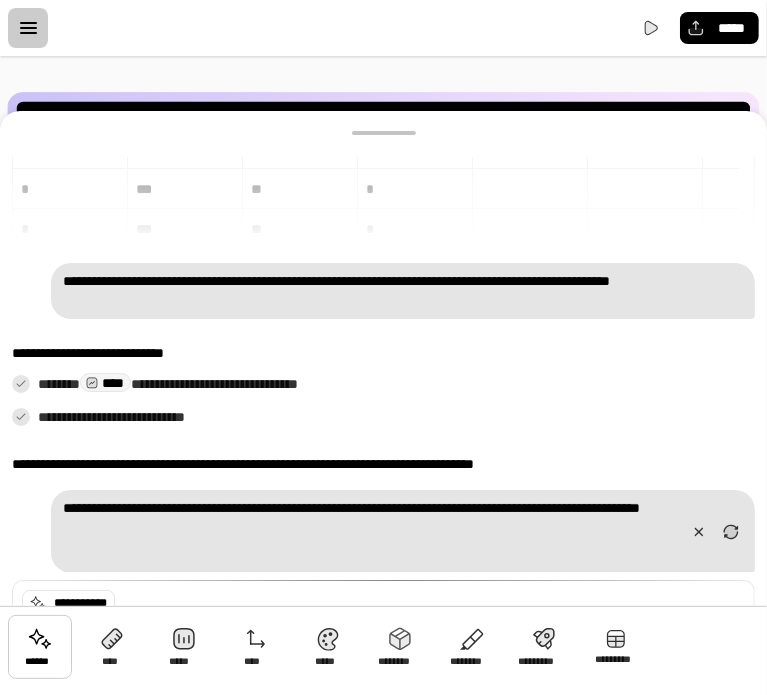drag, startPoint x: 364, startPoint y: 45, endPoint x: 368, endPoint y: 133, distance: 88.09086 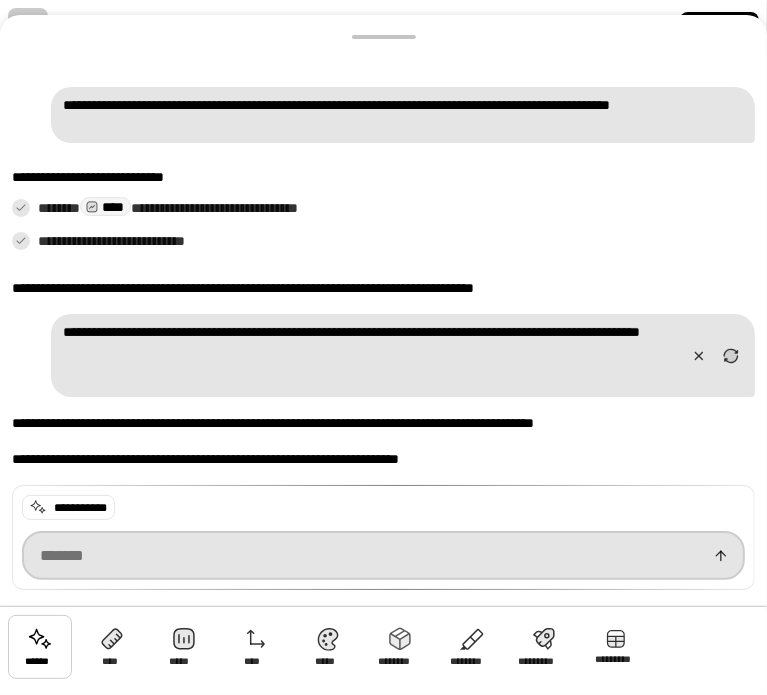 scroll, scrollTop: 219, scrollLeft: 0, axis: vertical 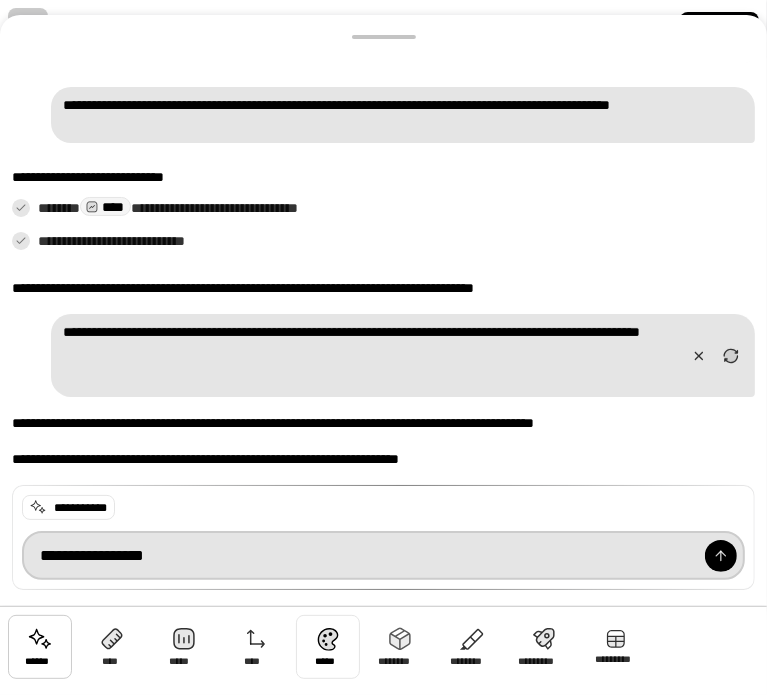 type on "**********" 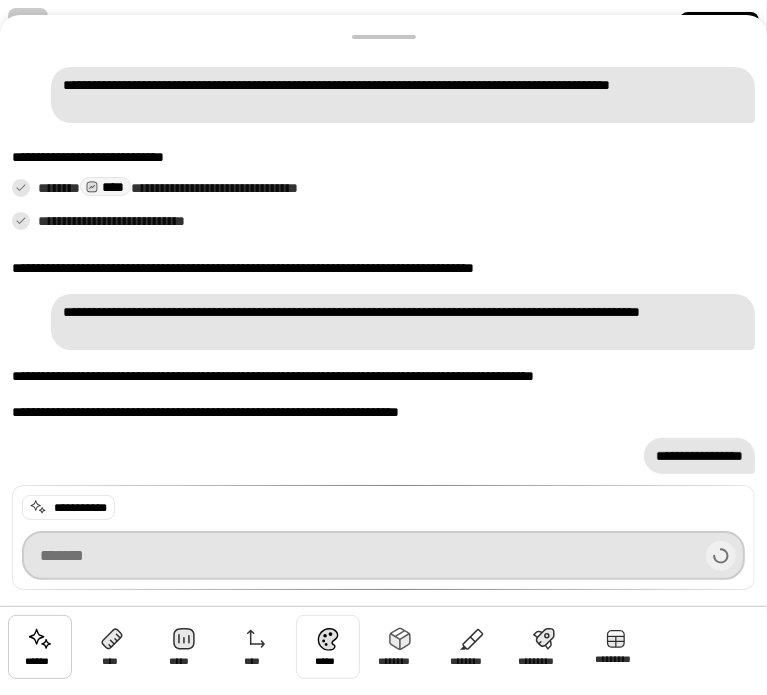 scroll, scrollTop: 244, scrollLeft: 0, axis: vertical 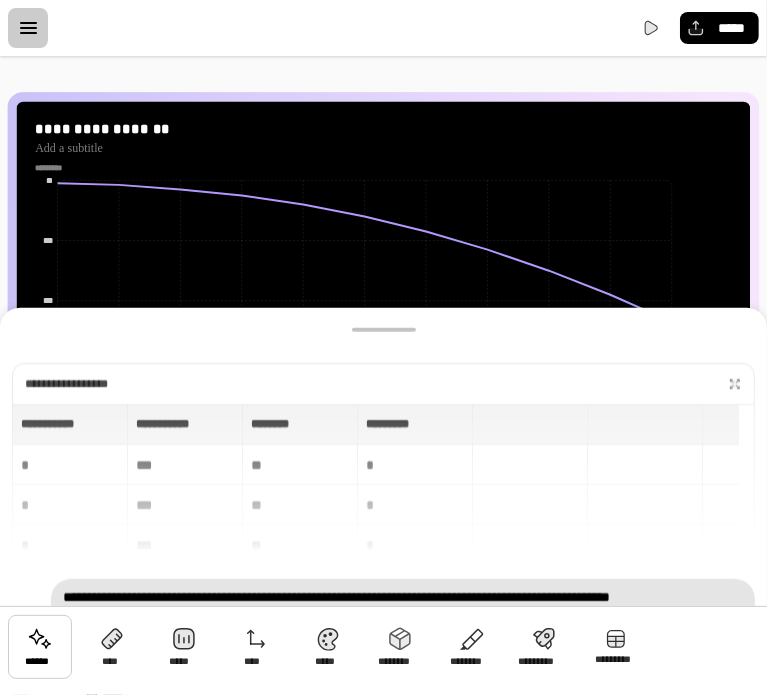 drag, startPoint x: 364, startPoint y: 138, endPoint x: 495, endPoint y: 742, distance: 618.0429 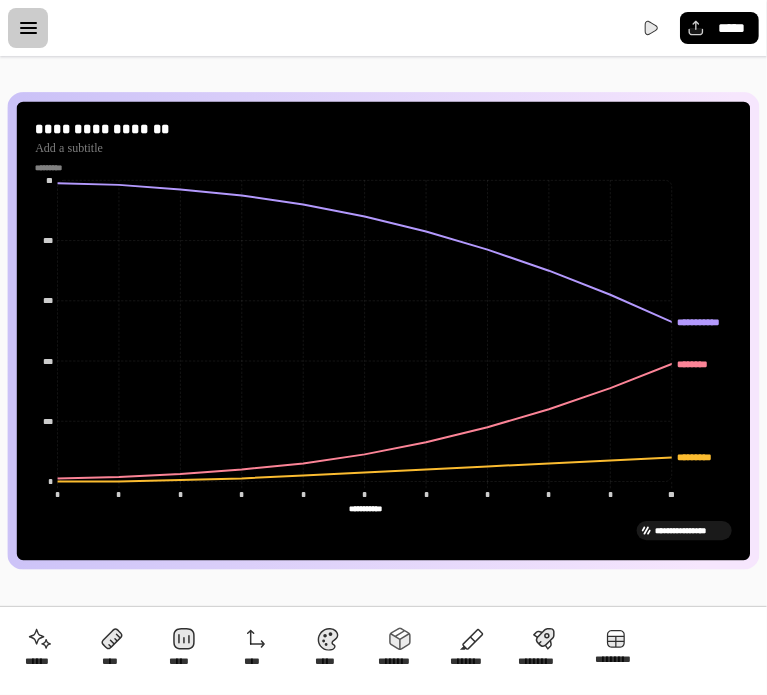 click at bounding box center (28, 28) 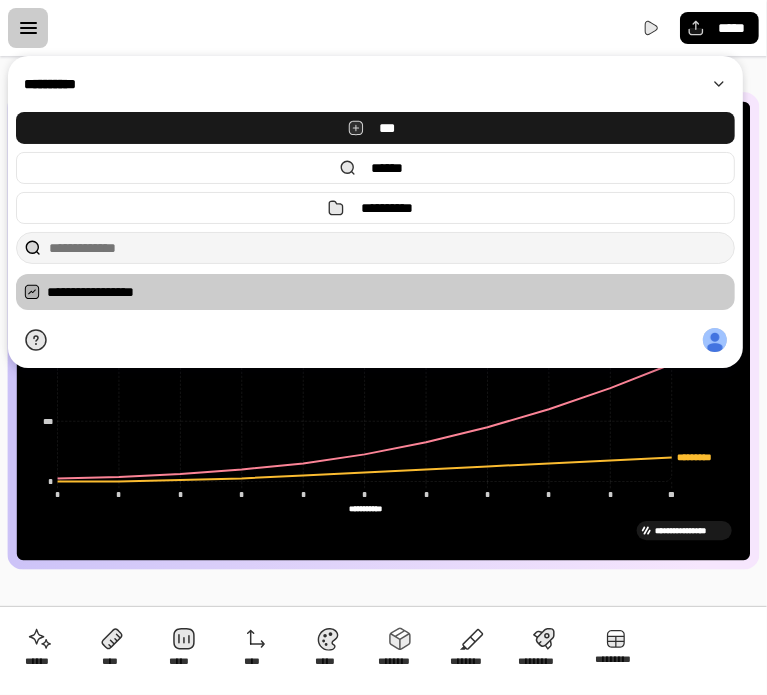 click on "***" at bounding box center (375, 128) 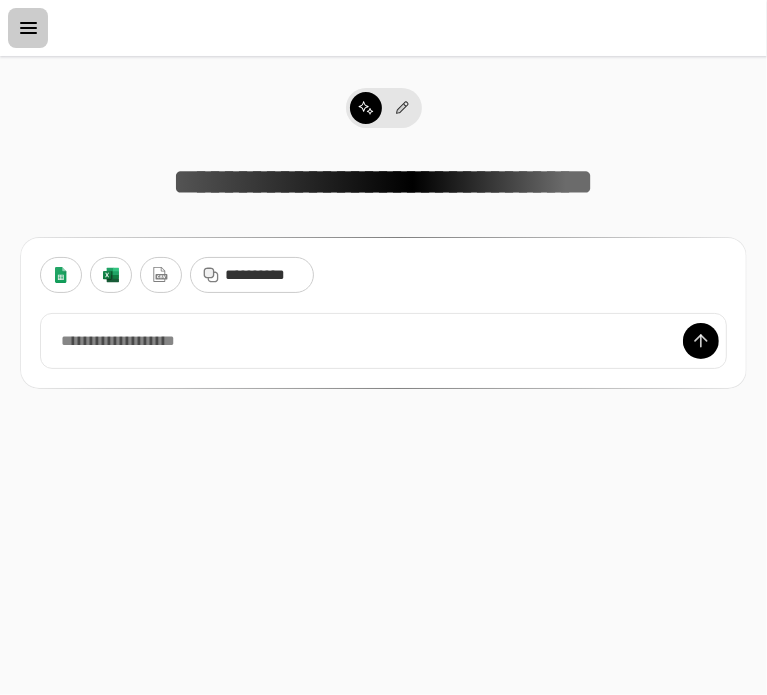 click on "**********" at bounding box center (383, 437) 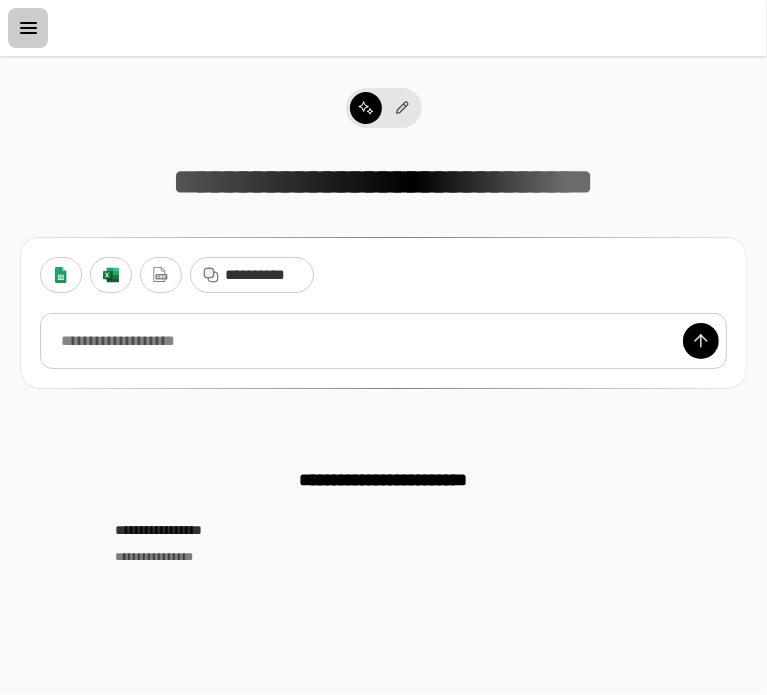 click at bounding box center [383, 341] 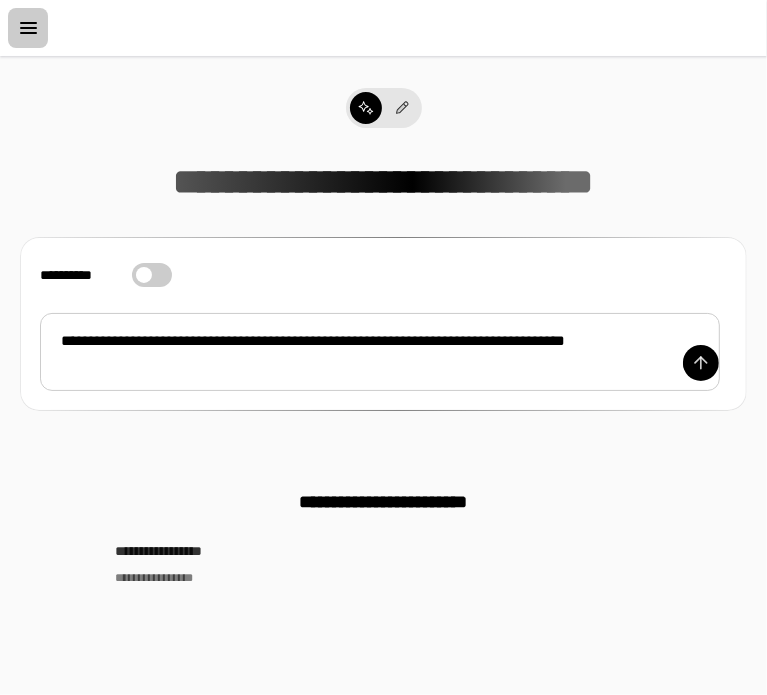 click on "**********" at bounding box center [380, 352] 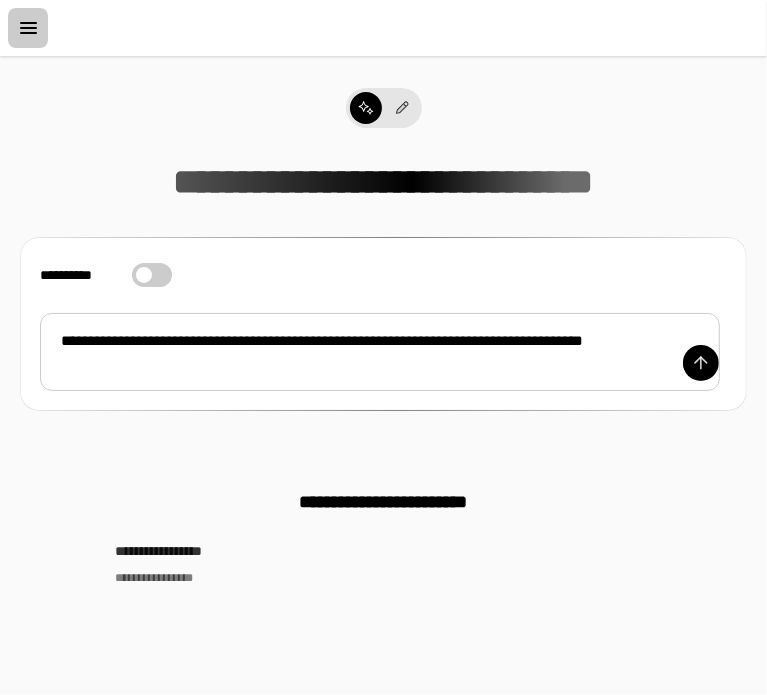 click on "**********" at bounding box center (380, 352) 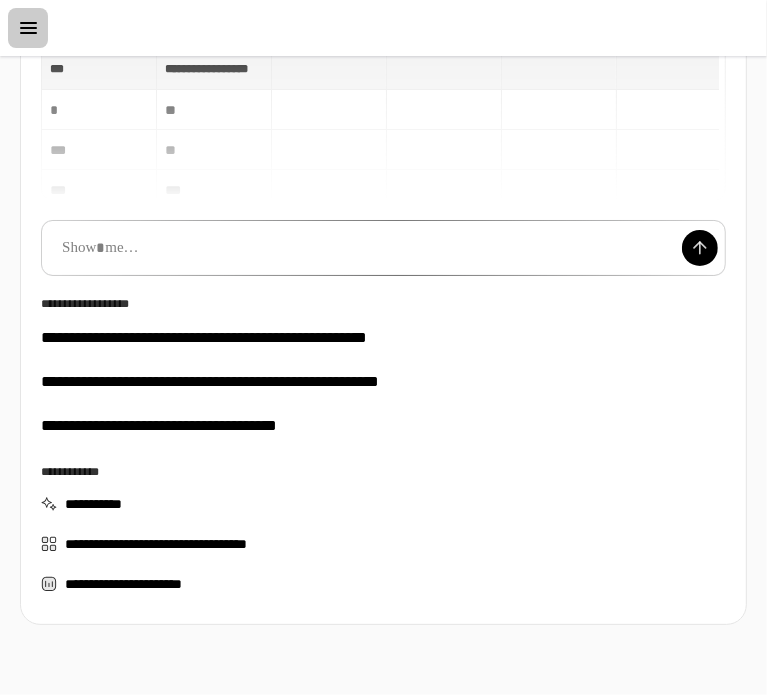 scroll, scrollTop: 66, scrollLeft: 0, axis: vertical 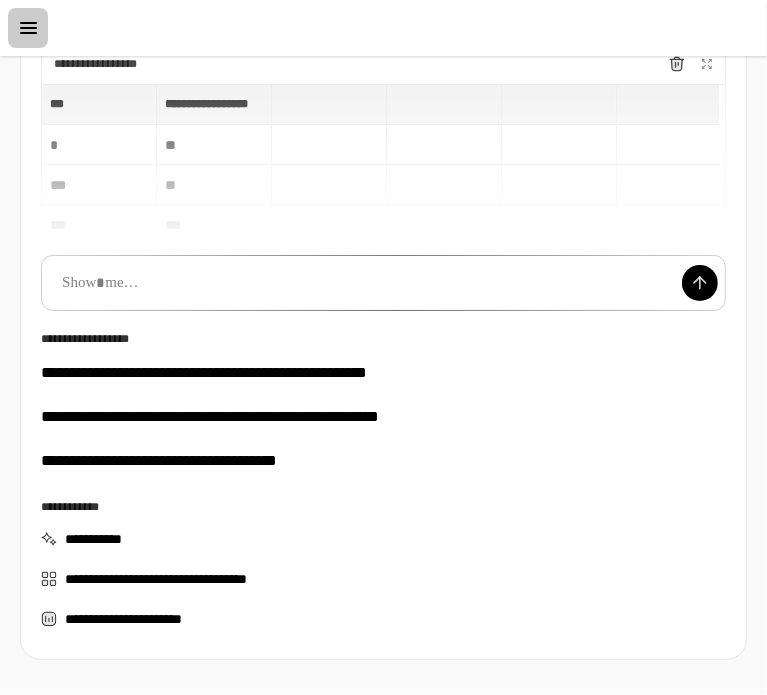 drag, startPoint x: 241, startPoint y: 151, endPoint x: 238, endPoint y: 141, distance: 10.440307 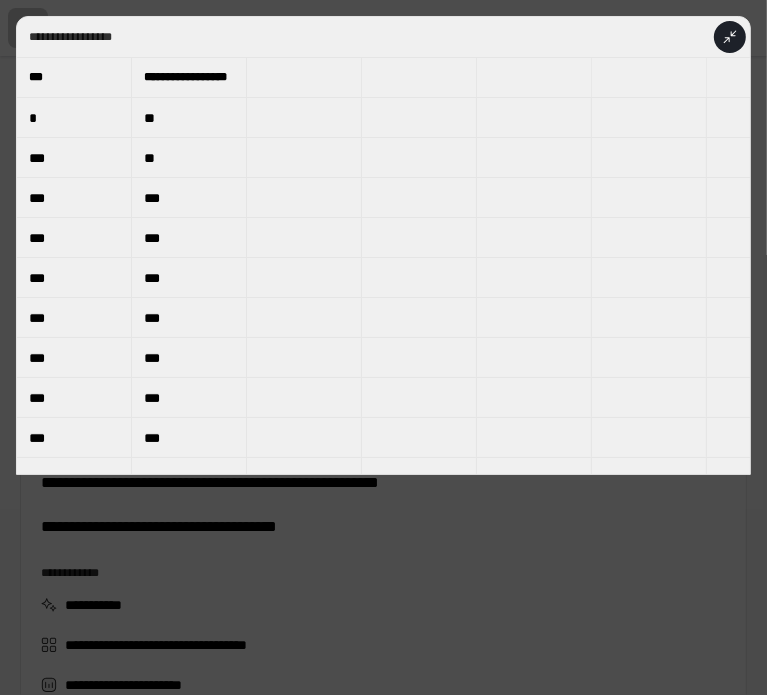 scroll, scrollTop: 0, scrollLeft: 628, axis: horizontal 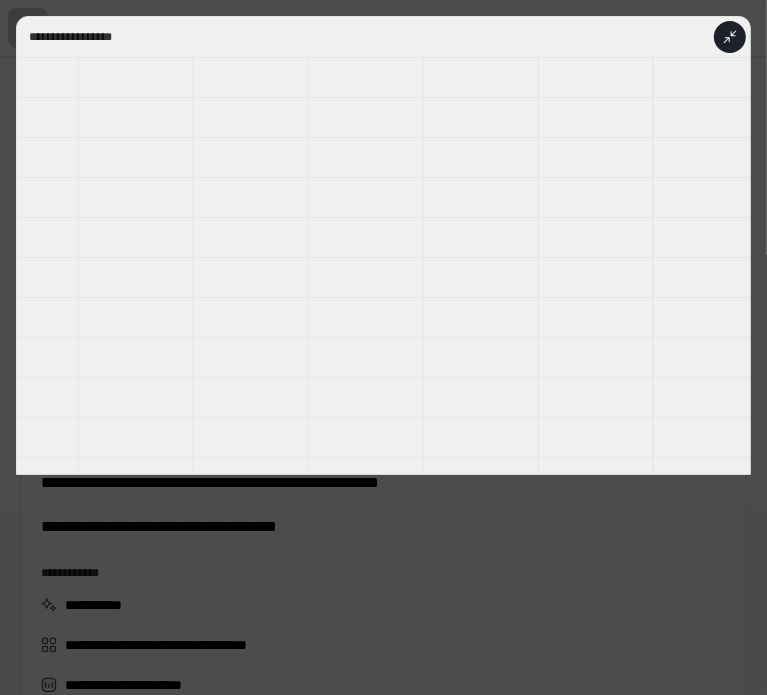 click at bounding box center (730, 37) 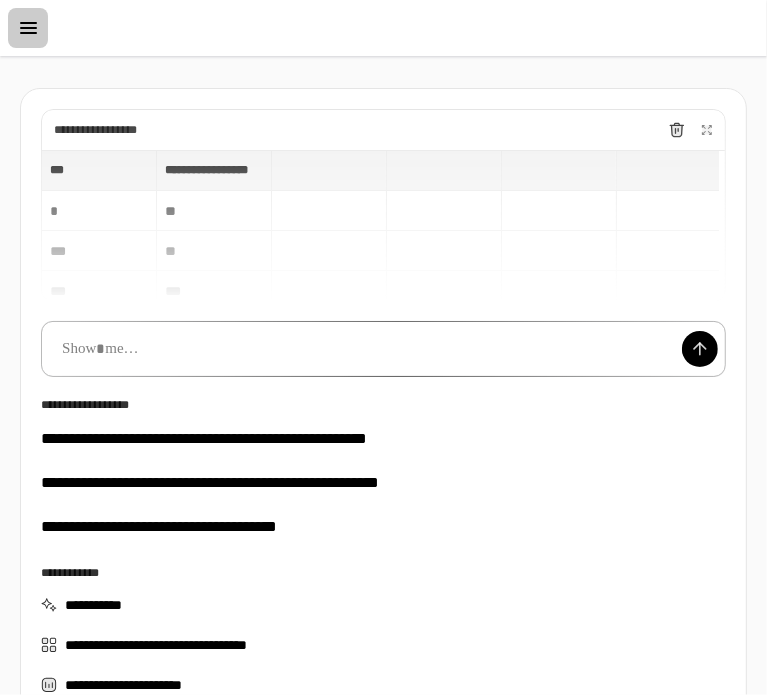 click at bounding box center (383, 349) 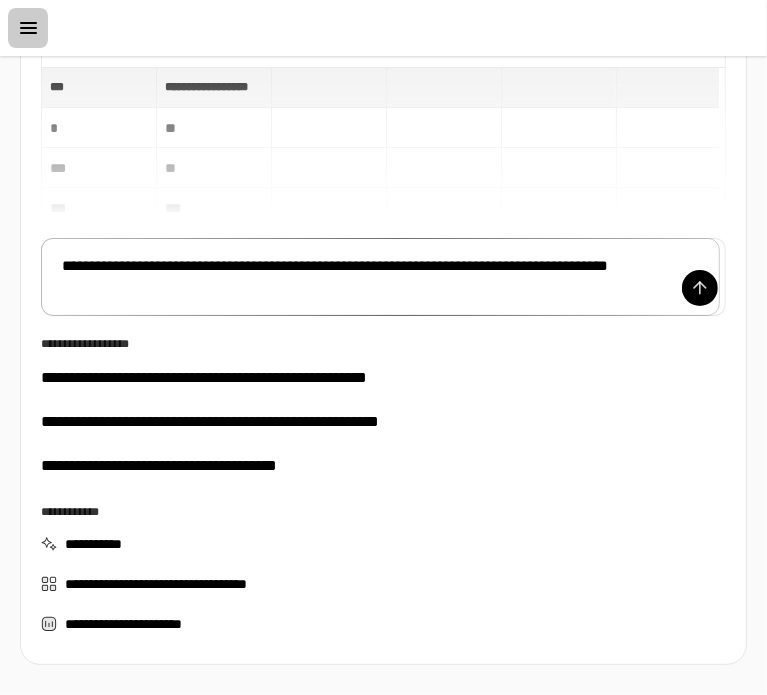 scroll, scrollTop: 0, scrollLeft: 0, axis: both 